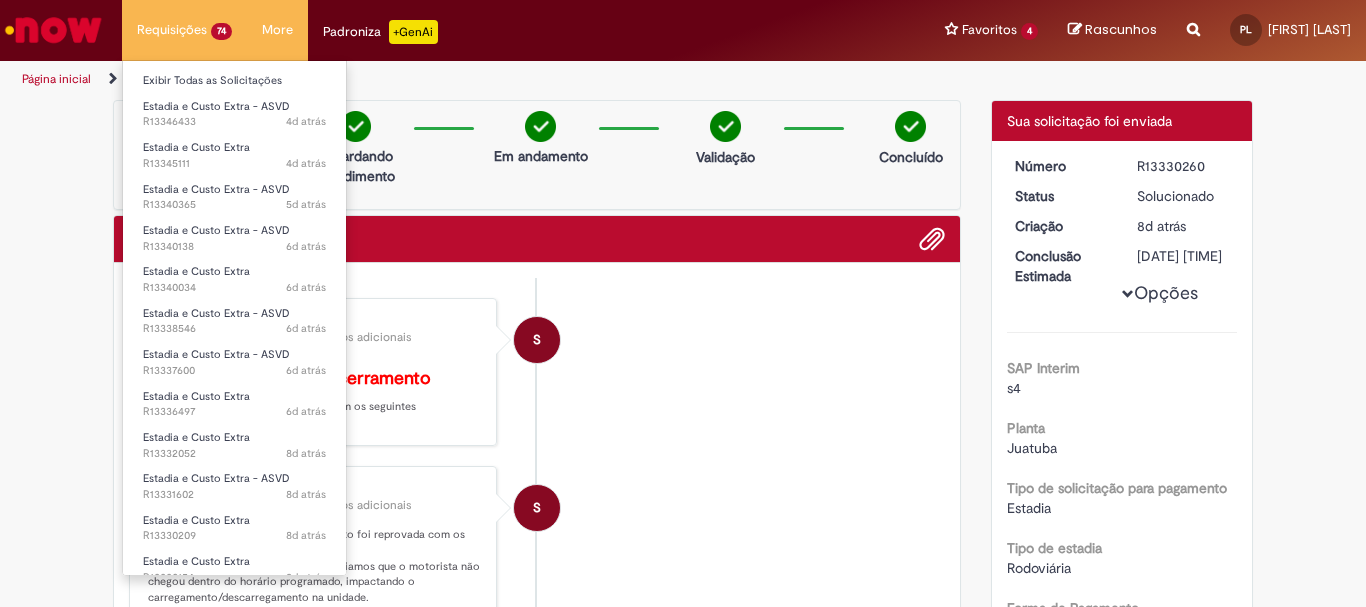 scroll, scrollTop: 0, scrollLeft: 0, axis: both 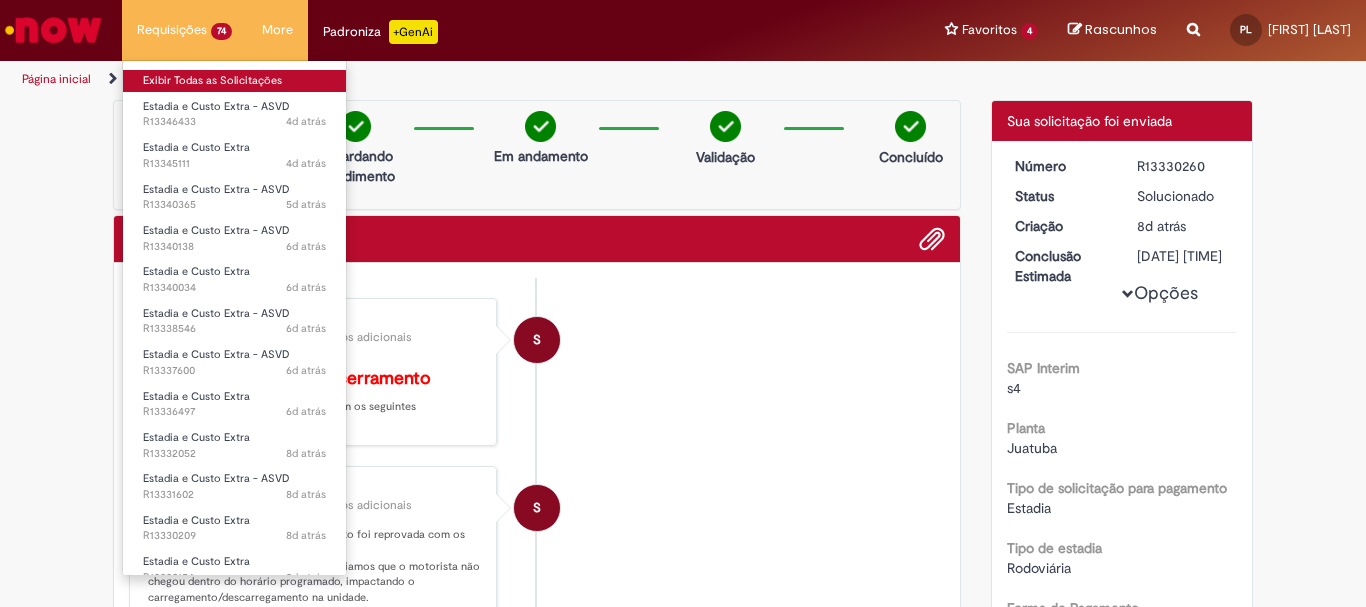 click on "Exibir Todas as Solicitações" at bounding box center (234, 81) 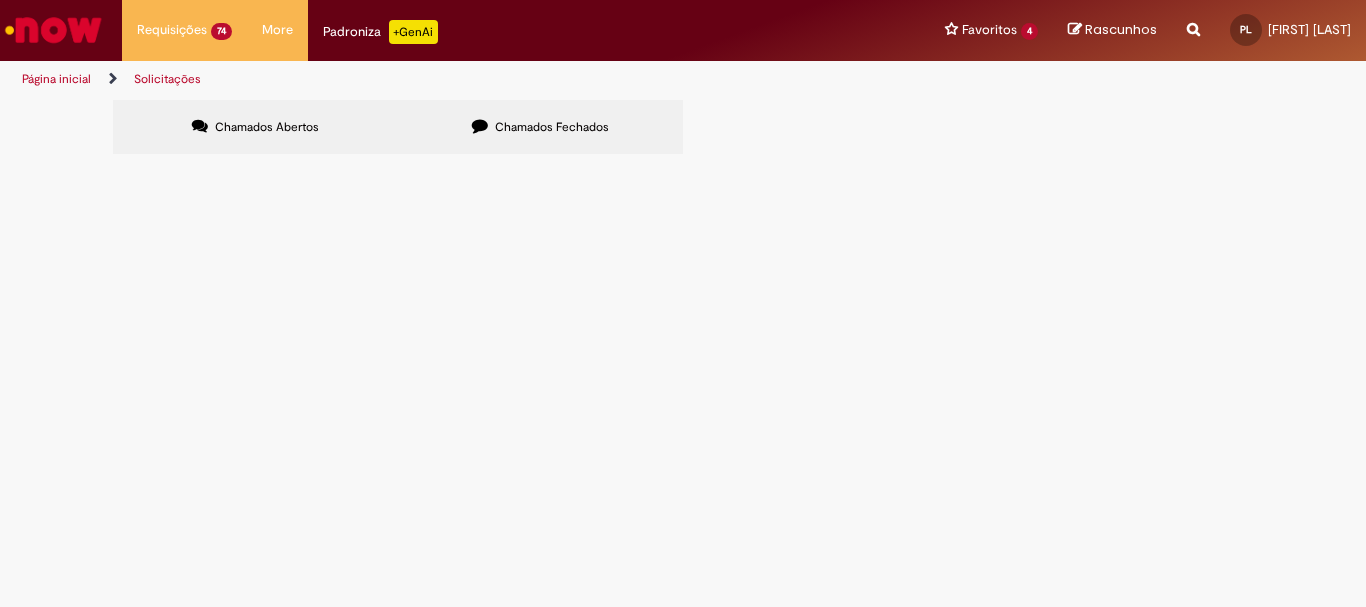 scroll, scrollTop: 541, scrollLeft: 0, axis: vertical 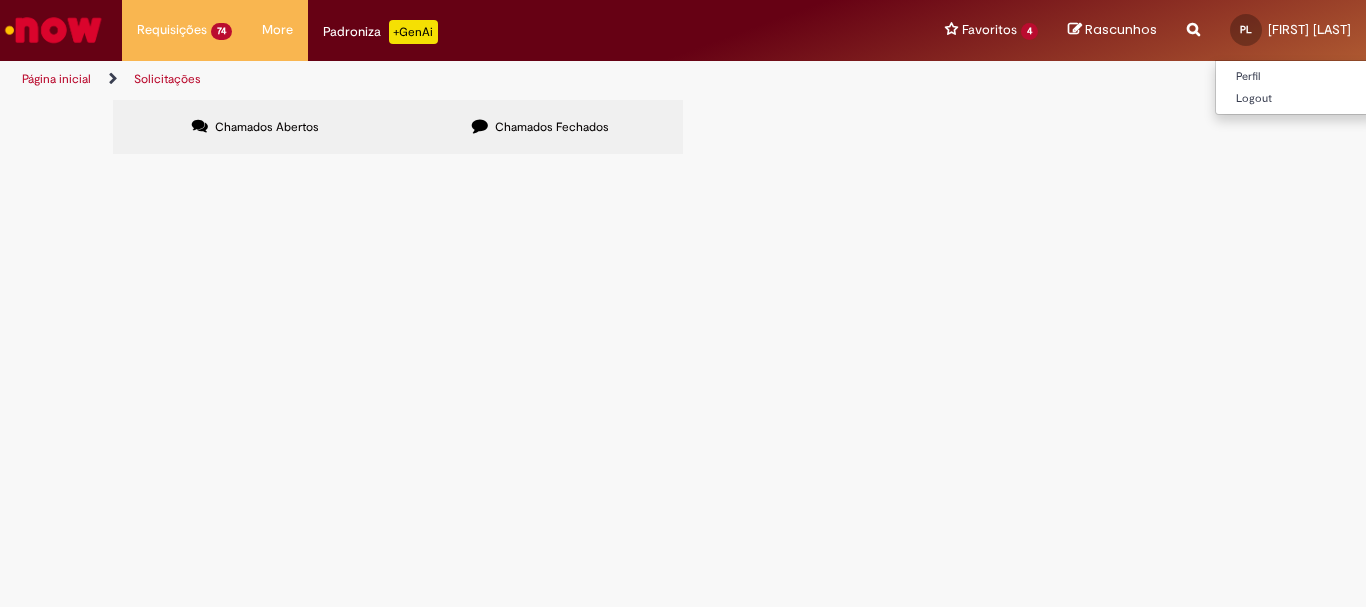 click on "[NAME] [NAME]" at bounding box center (1309, 29) 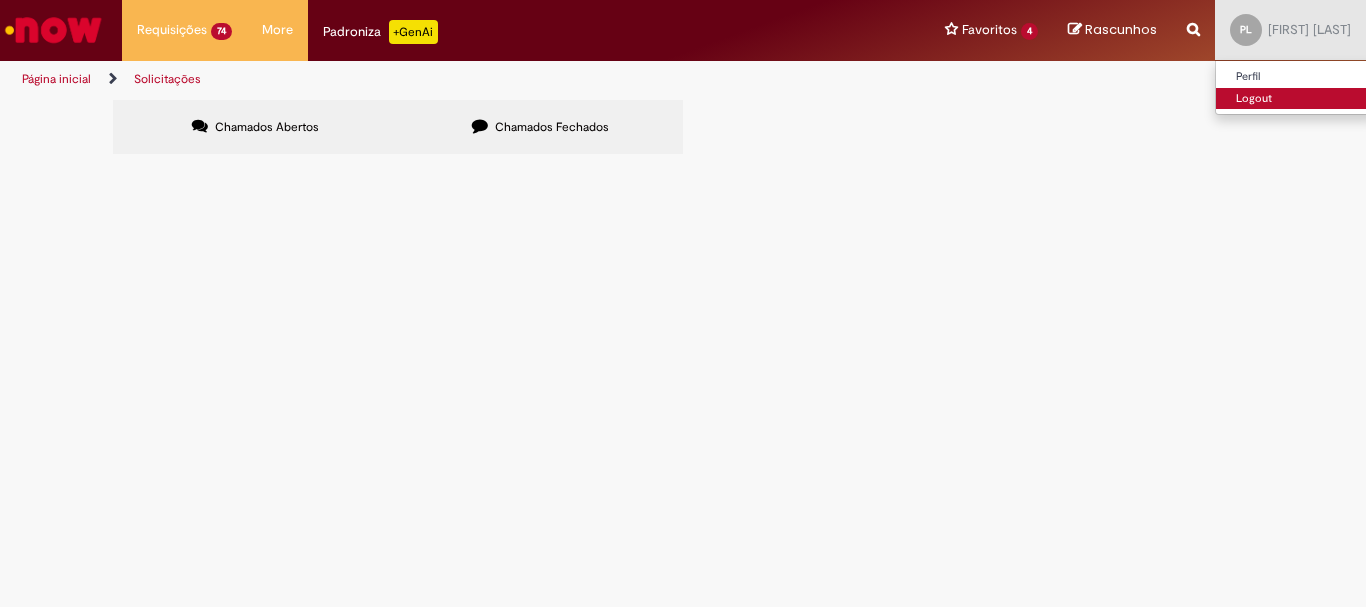 click on "Logout" at bounding box center (1295, 99) 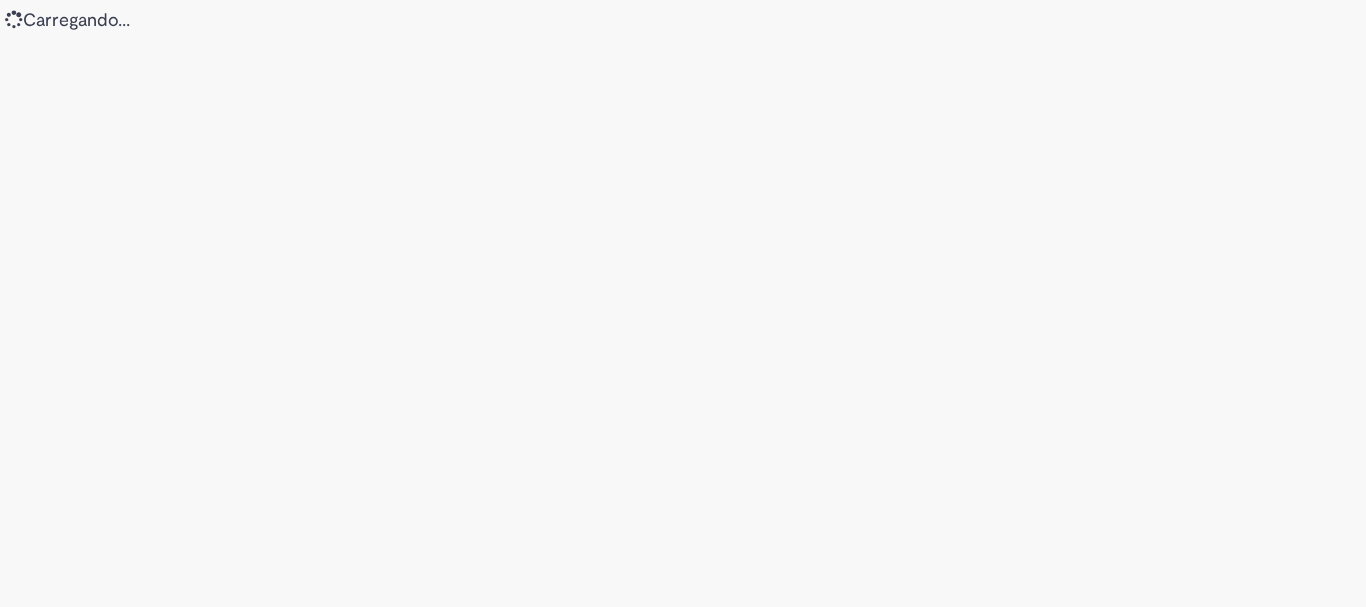scroll, scrollTop: 0, scrollLeft: 0, axis: both 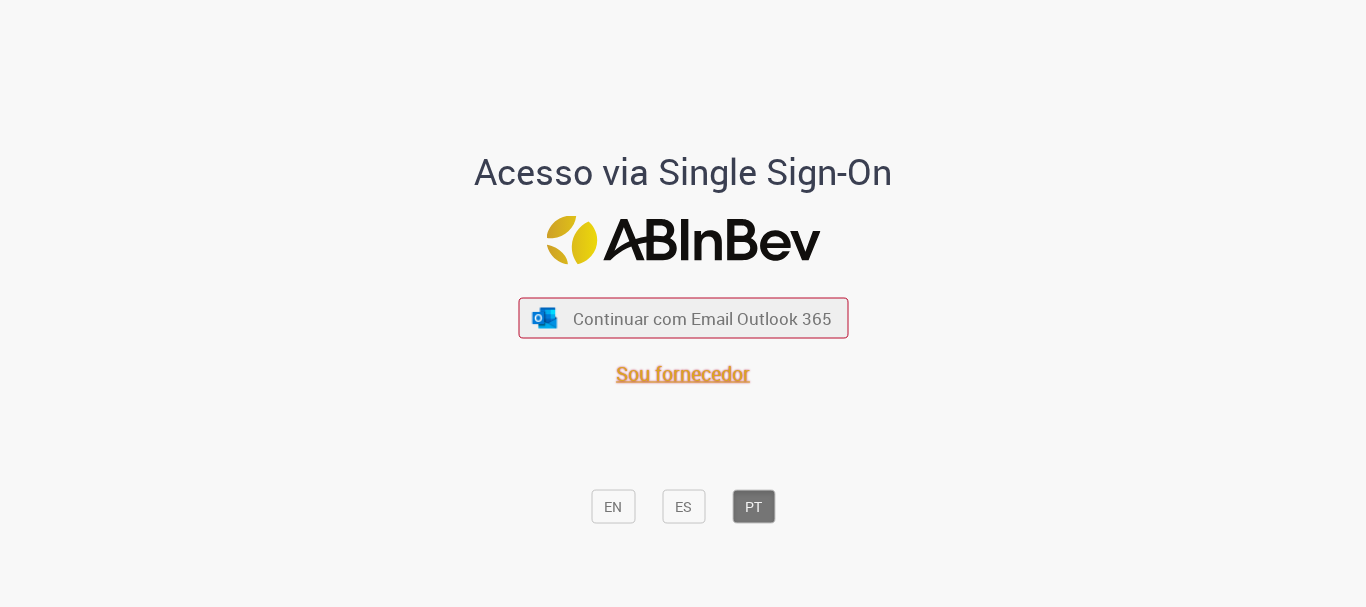 click on "Sou fornecedor" at bounding box center [683, 373] 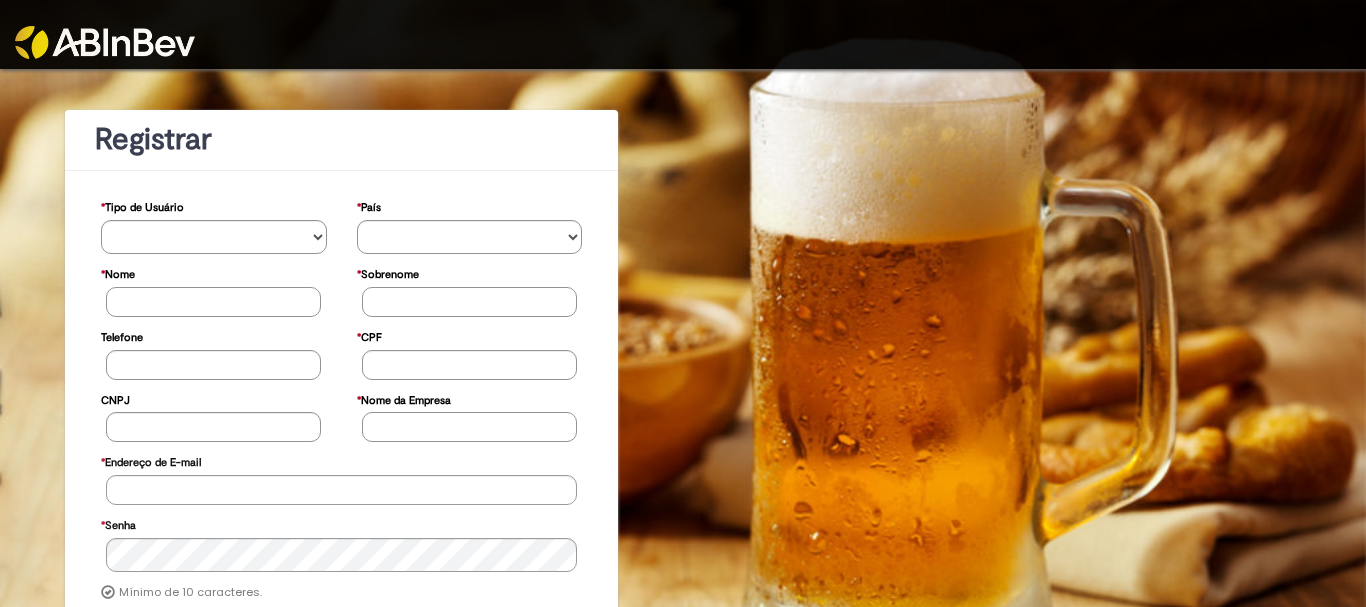 scroll, scrollTop: 0, scrollLeft: 0, axis: both 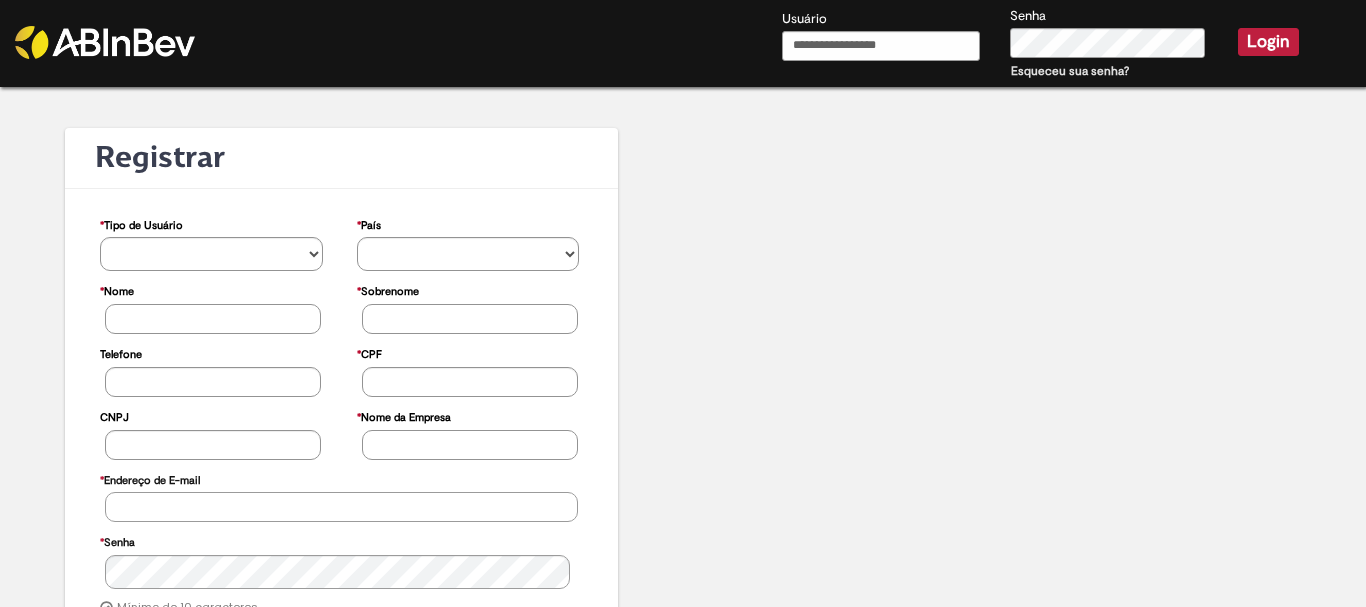 type on "**********" 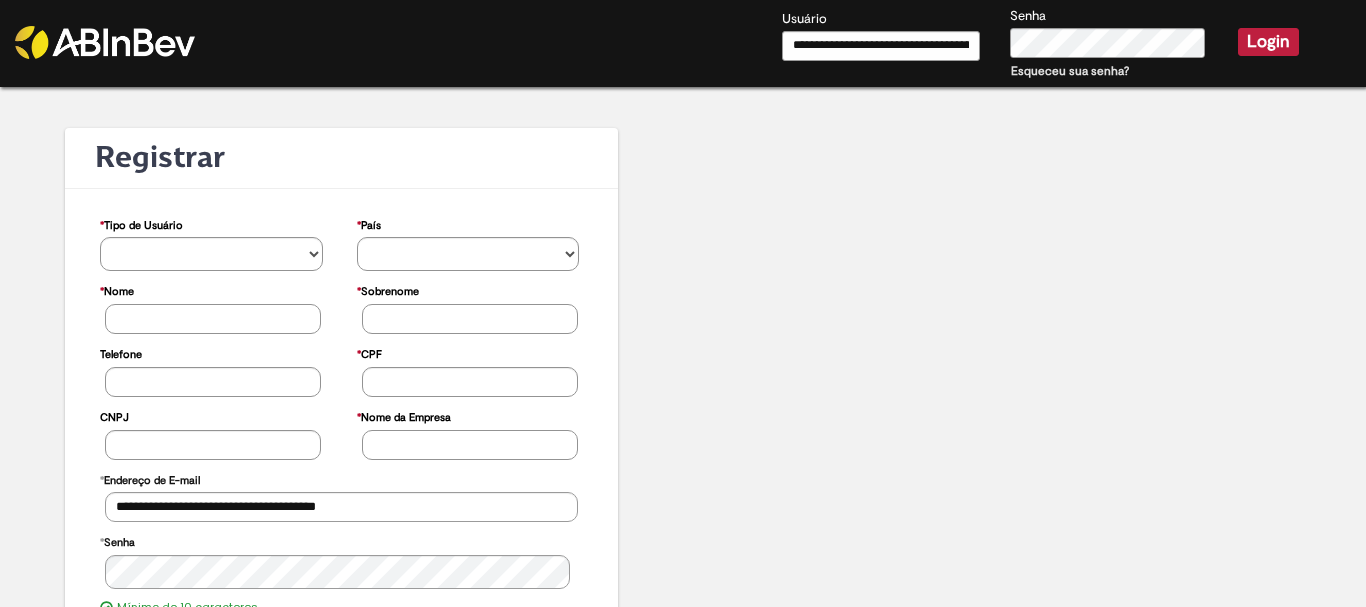 click on "**********" at bounding box center (881, 46) 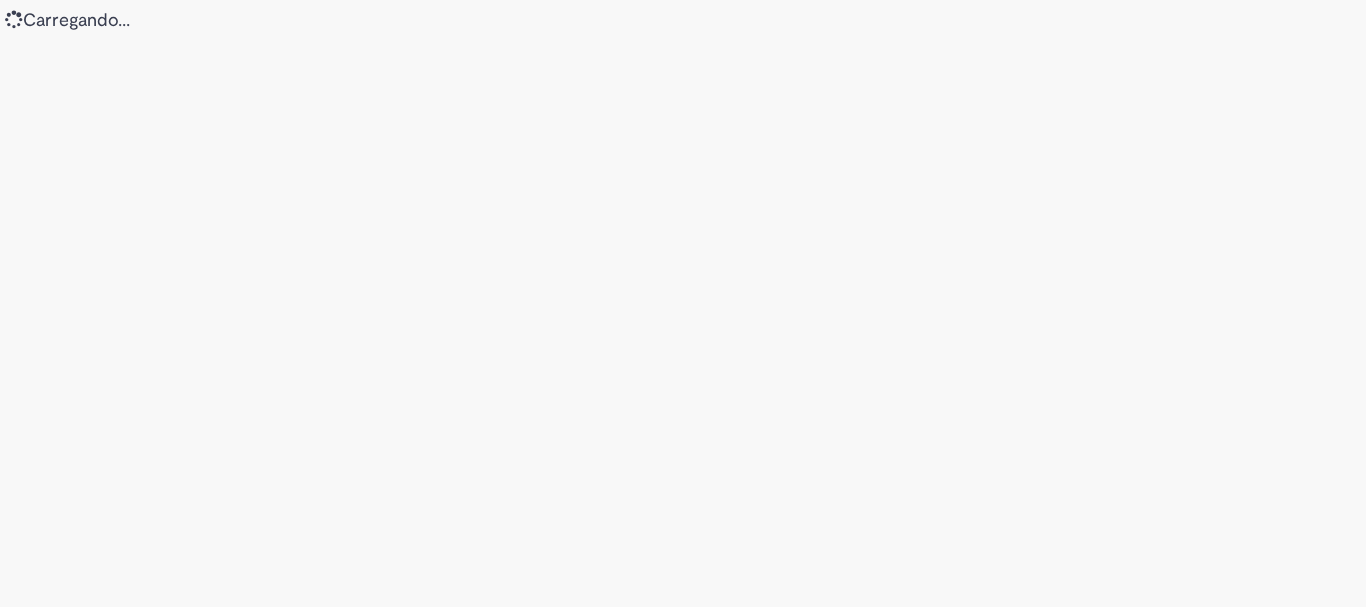 scroll, scrollTop: 0, scrollLeft: 0, axis: both 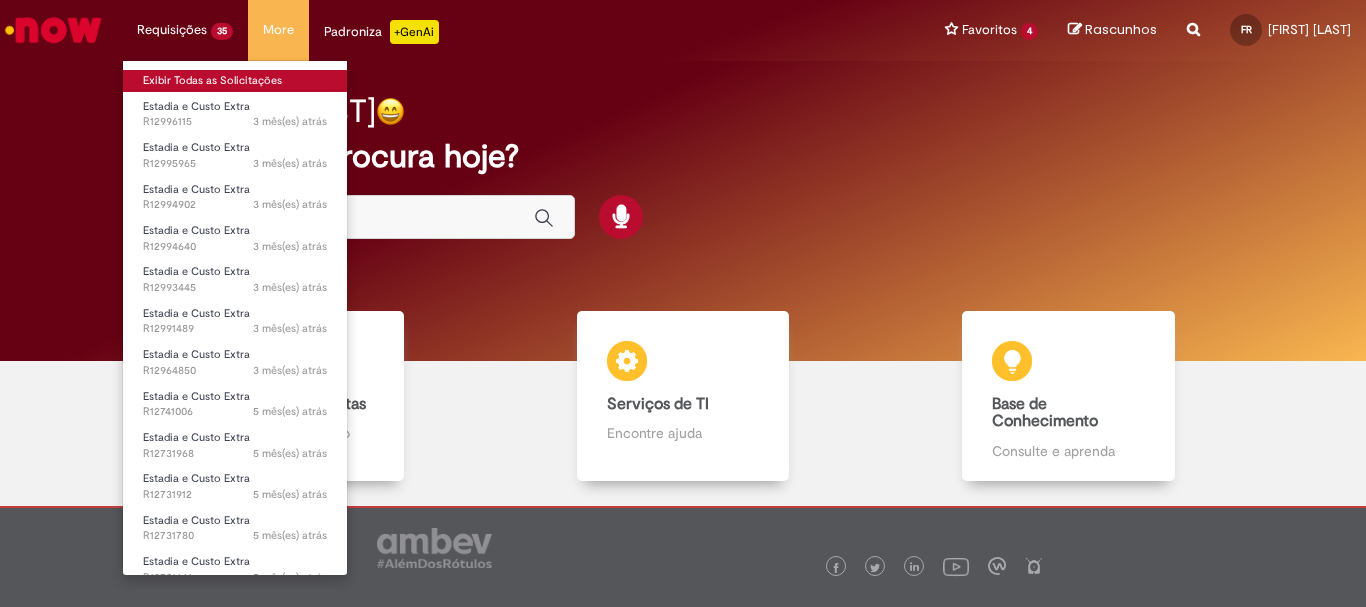 click on "Exibir Todas as Solicitações" at bounding box center (235, 81) 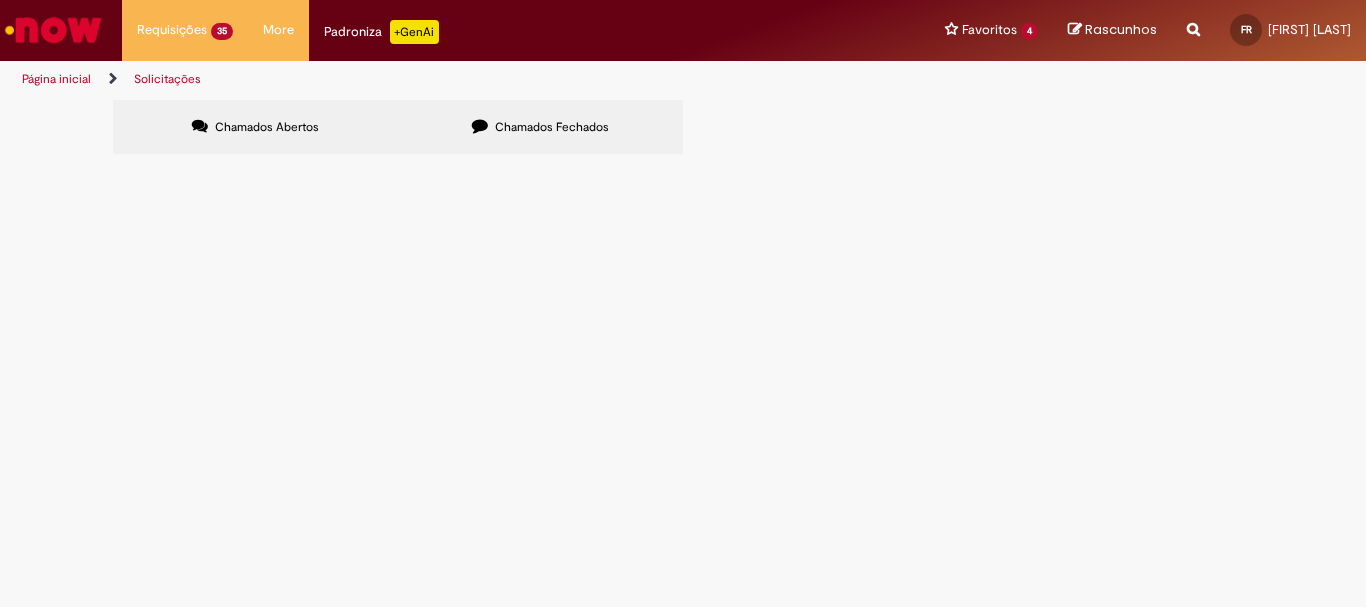scroll, scrollTop: 438, scrollLeft: 0, axis: vertical 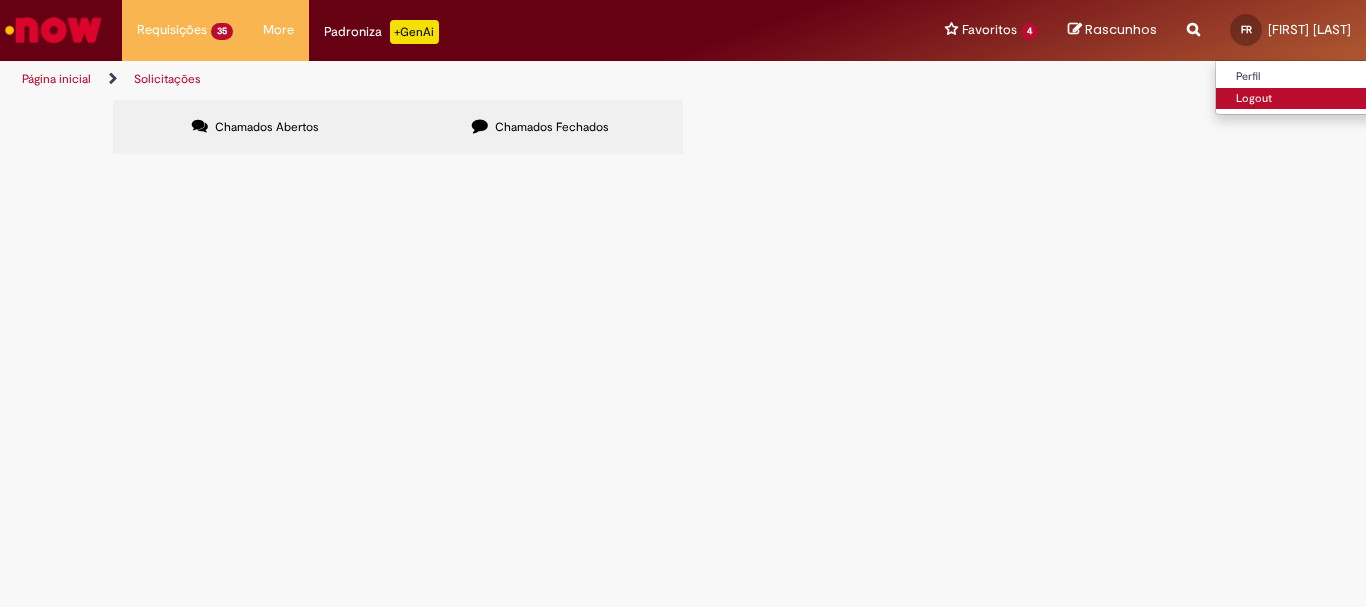 click on "Logout" at bounding box center [1295, 99] 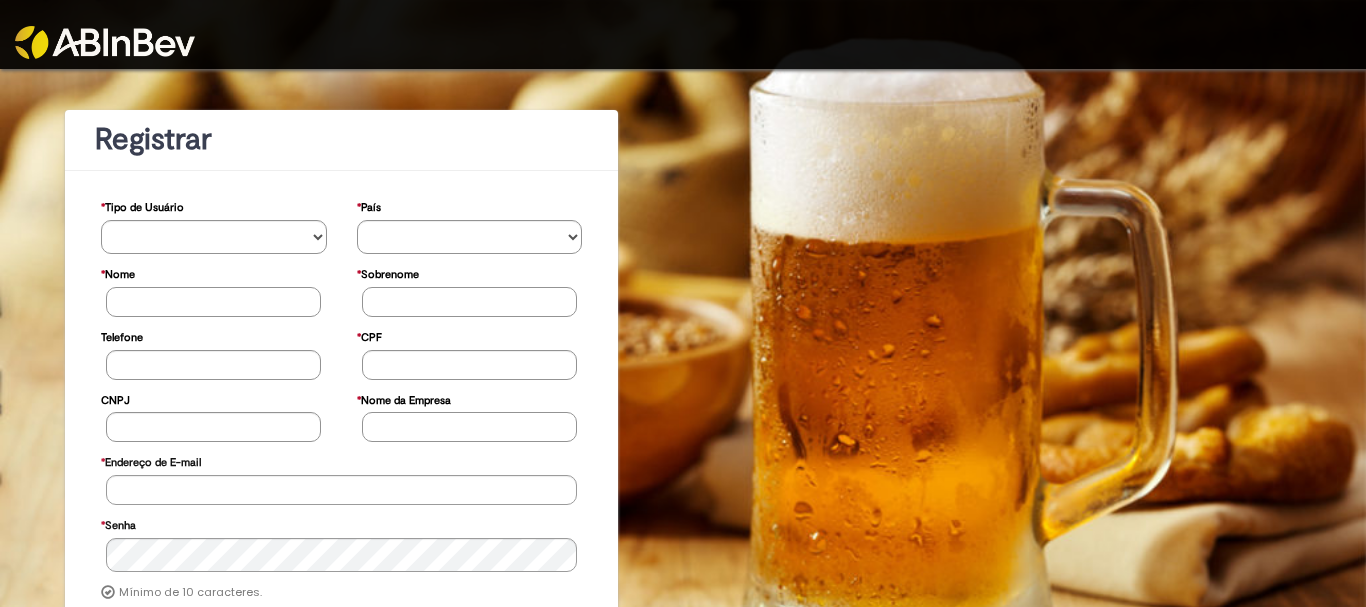 scroll, scrollTop: 0, scrollLeft: 0, axis: both 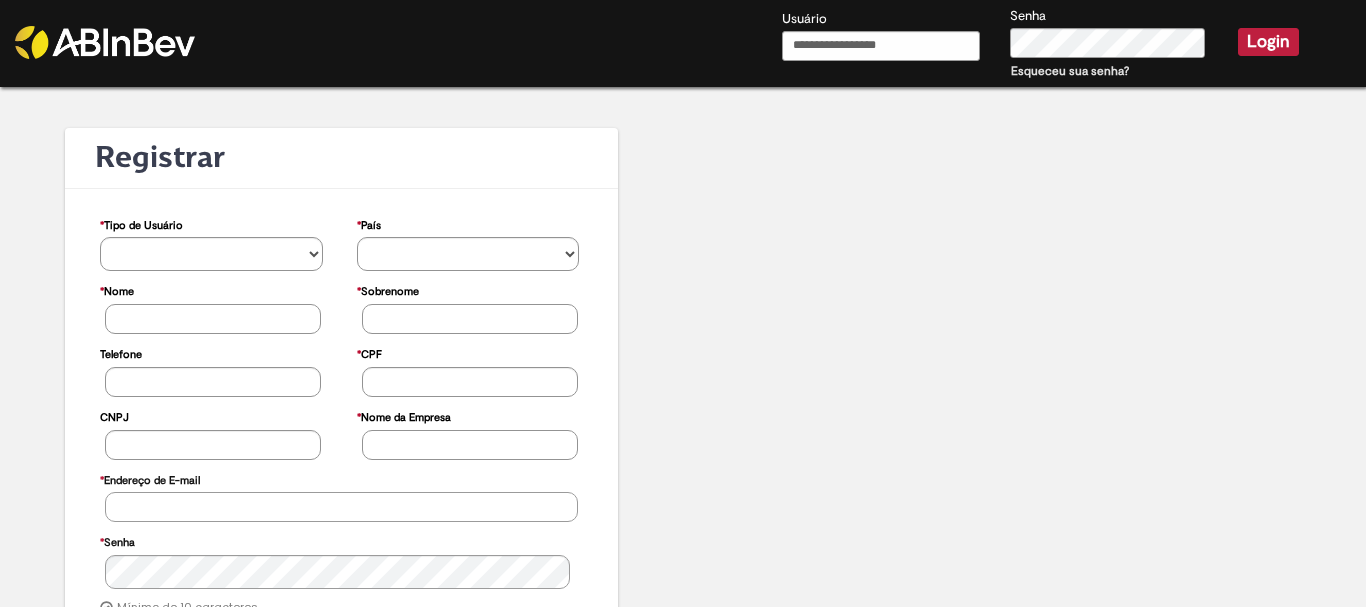 type on "**********" 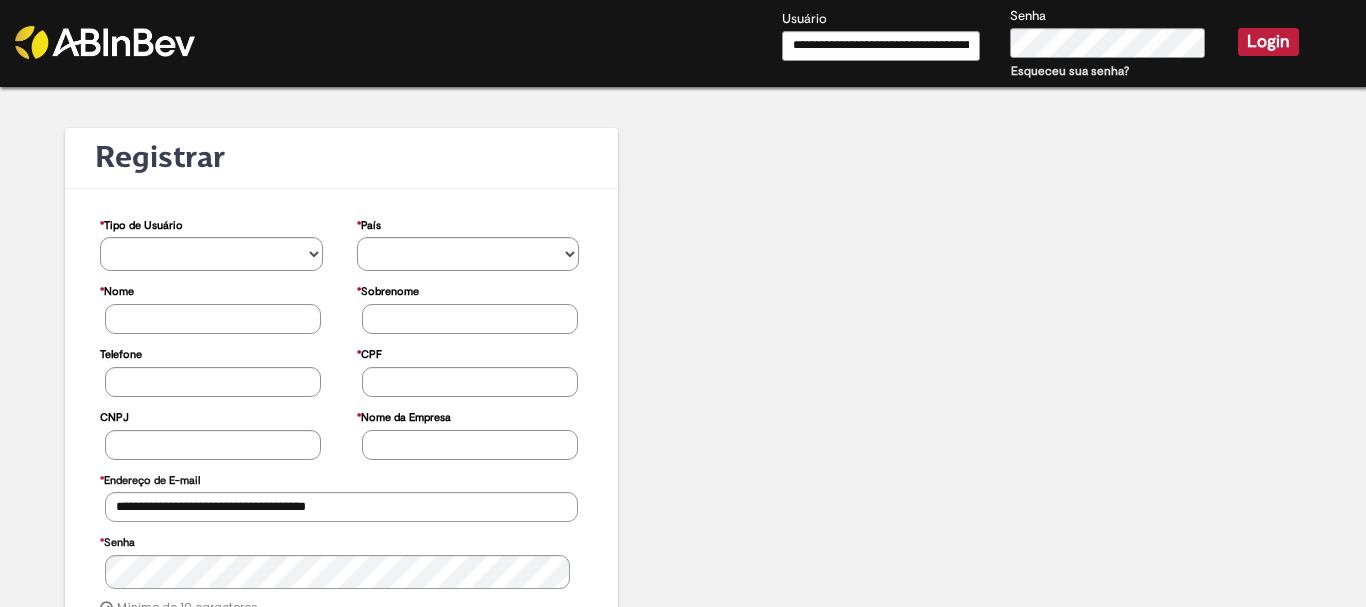 click on "**********" at bounding box center [881, 46] 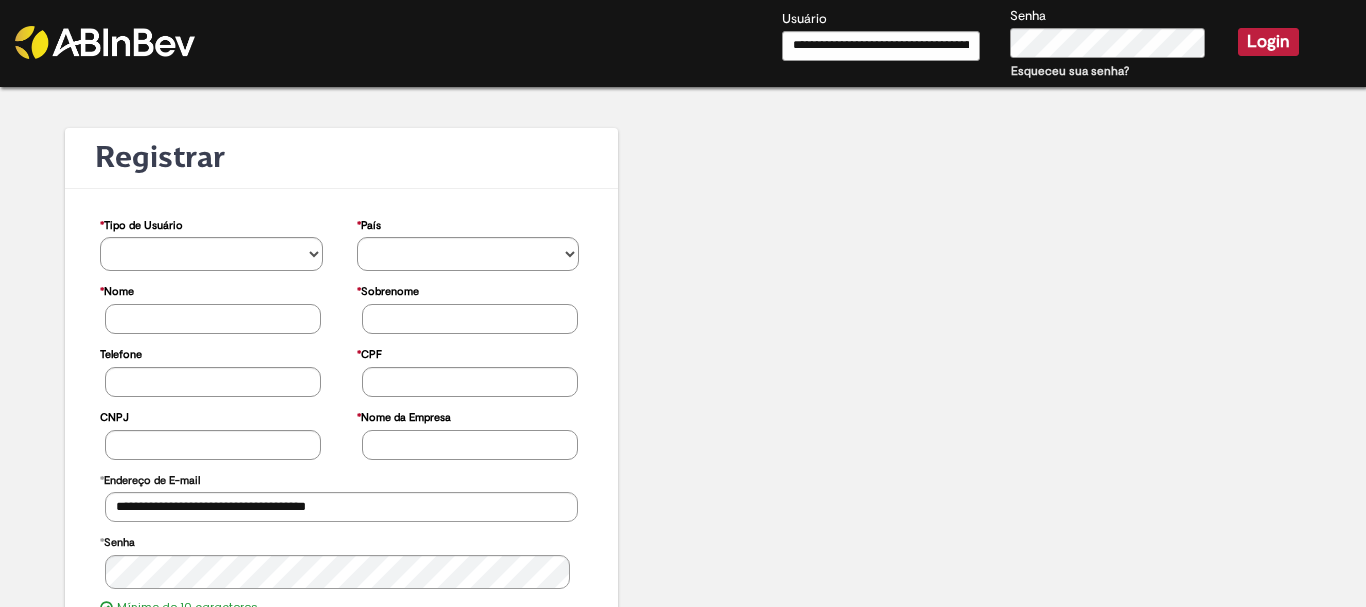 type on "**********" 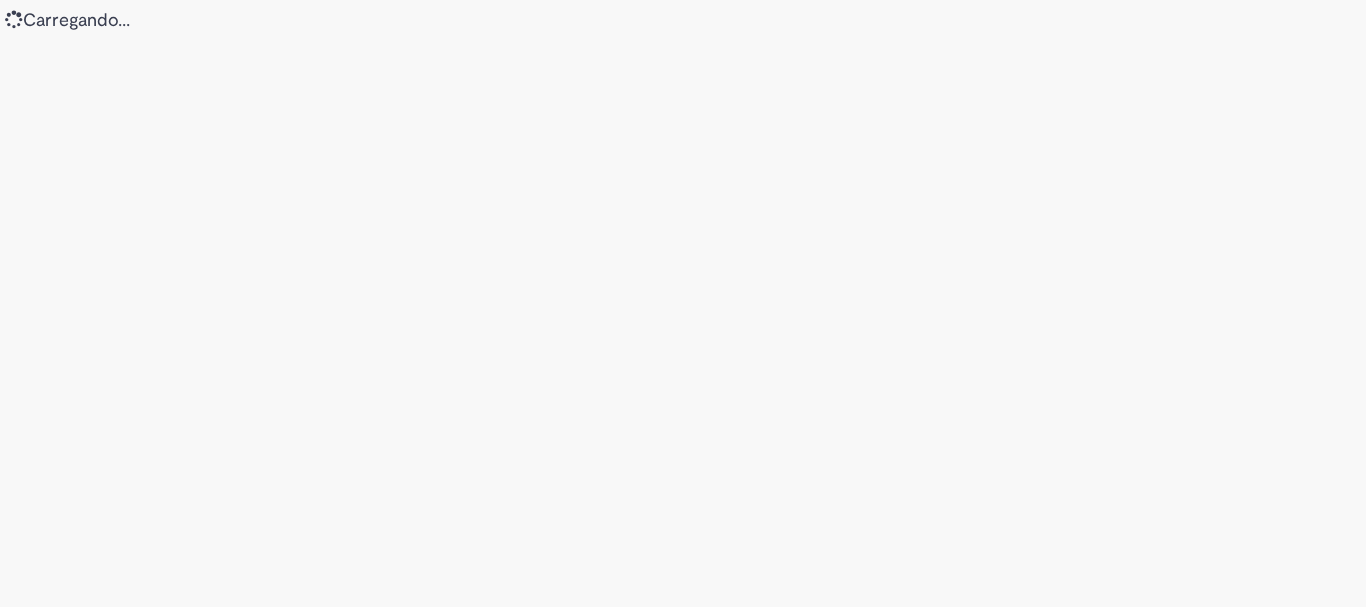 scroll, scrollTop: 0, scrollLeft: 0, axis: both 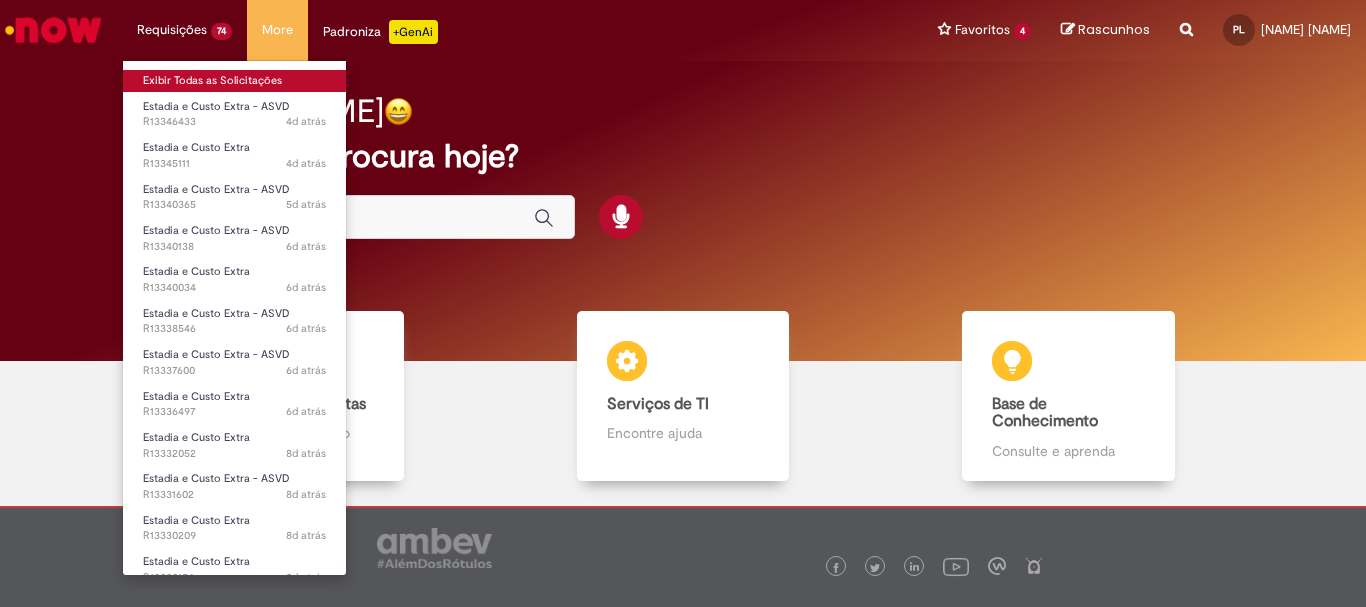 click on "Exibir Todas as Solicitações" at bounding box center [234, 81] 